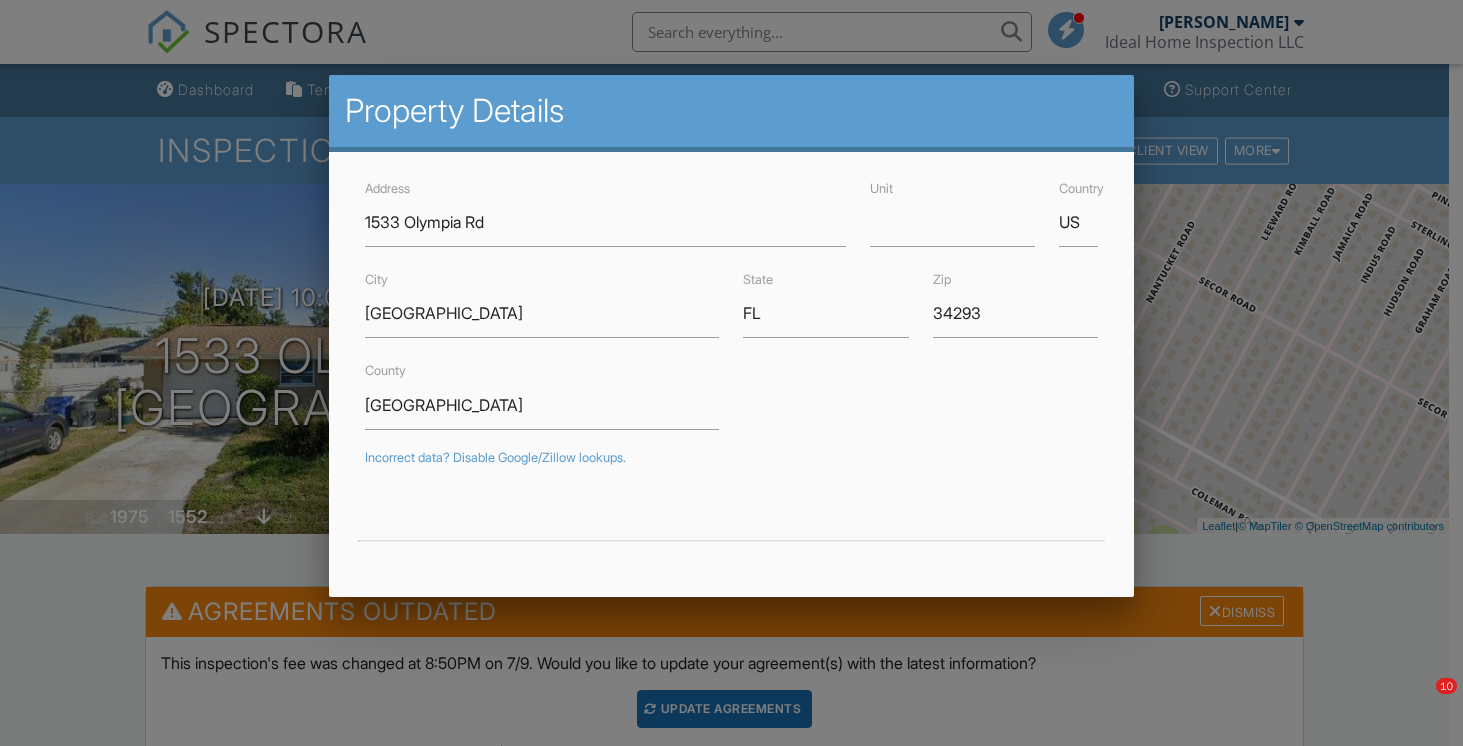 scroll, scrollTop: 0, scrollLeft: 0, axis: both 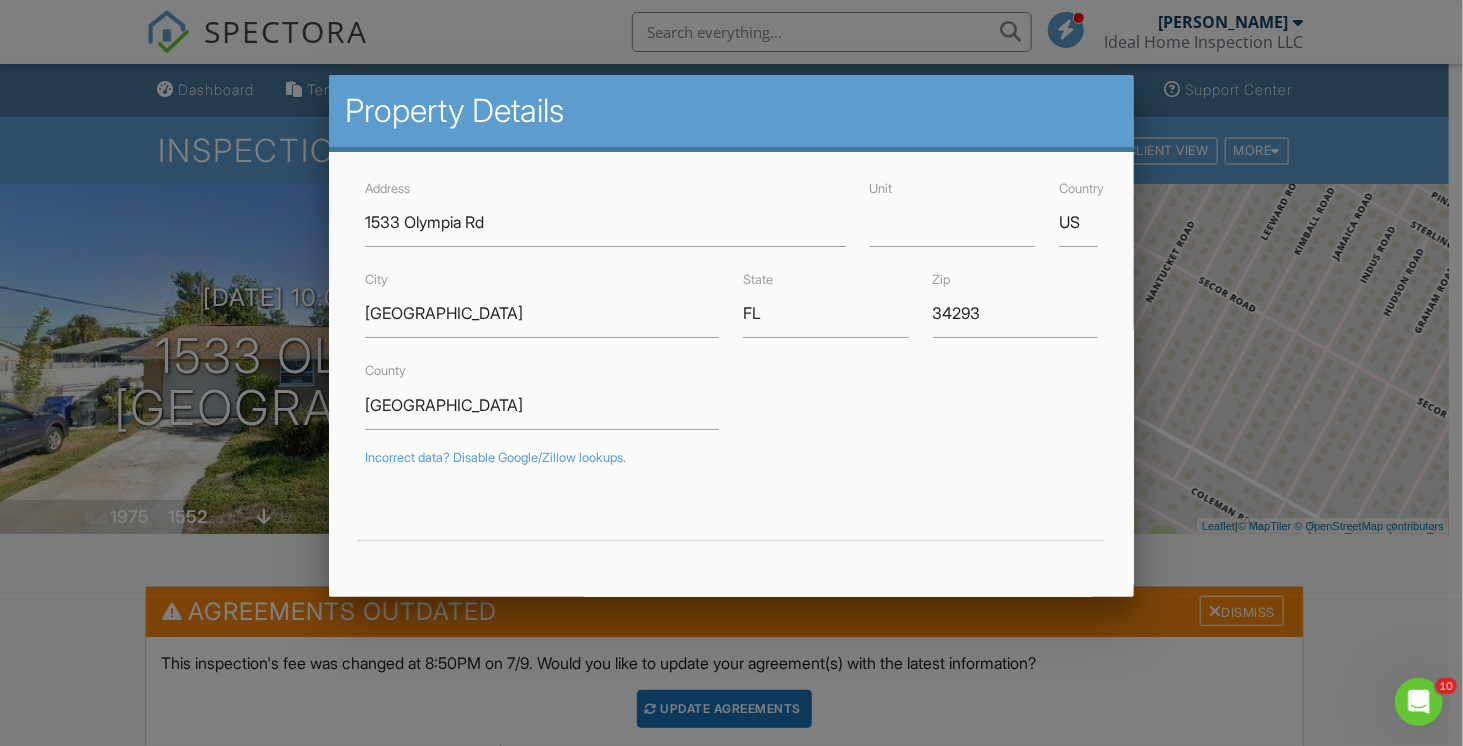 click at bounding box center (731, 366) 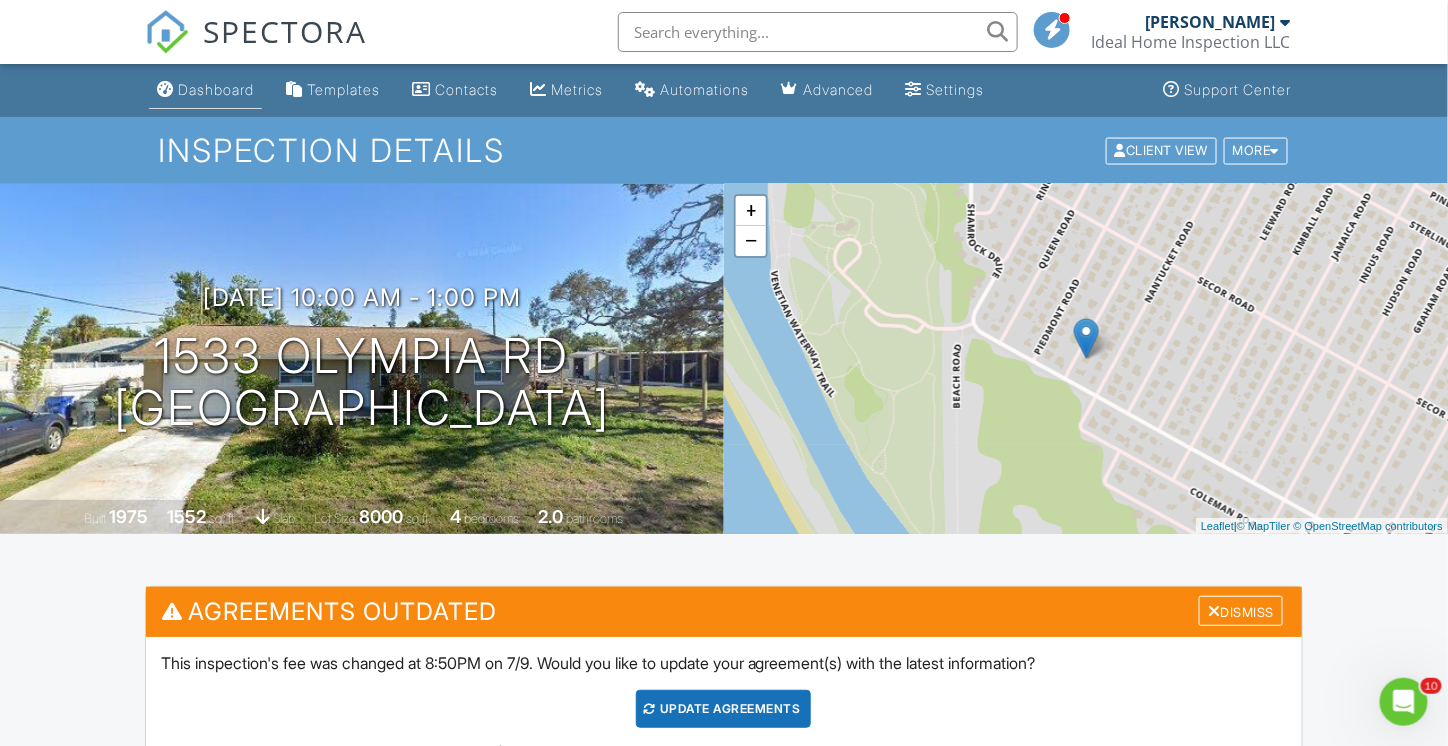 click on "Dashboard" at bounding box center (216, 89) 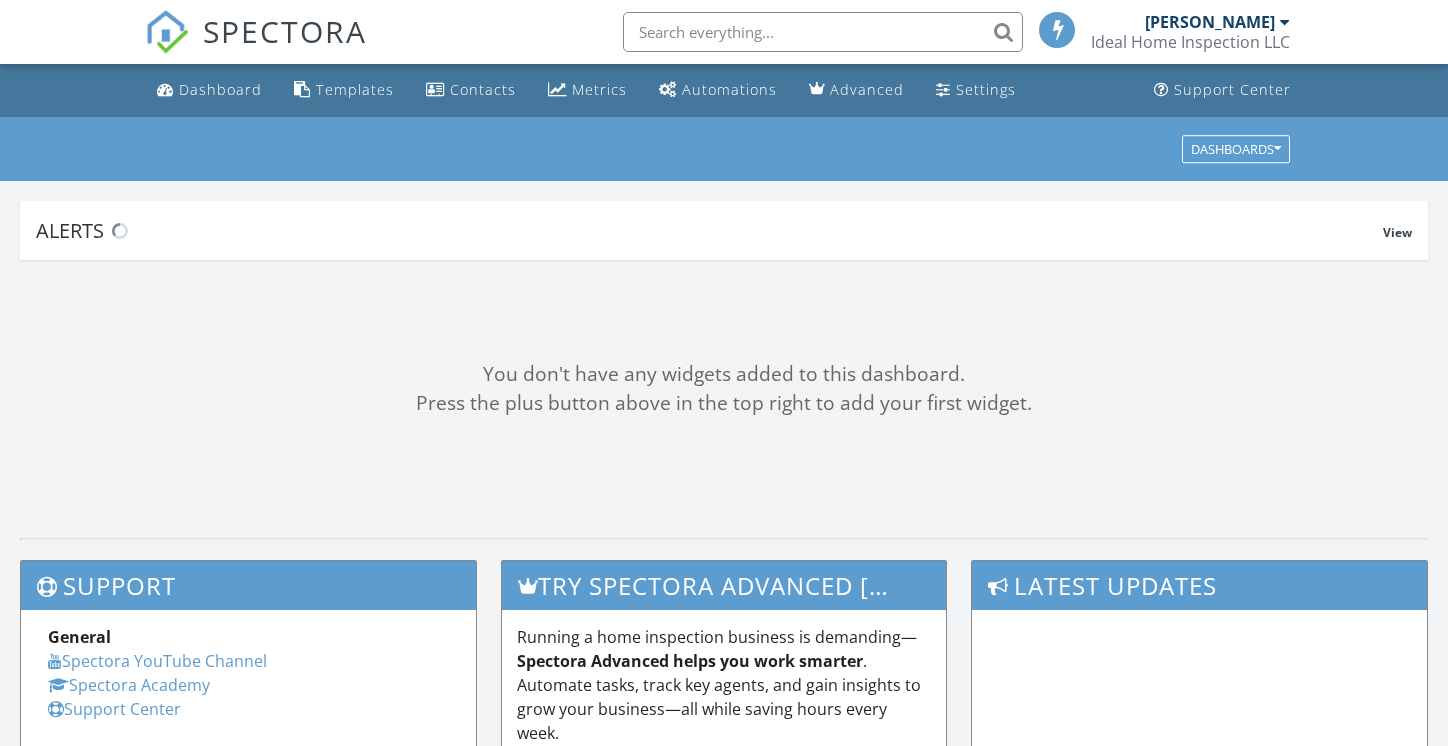 scroll, scrollTop: 0, scrollLeft: 0, axis: both 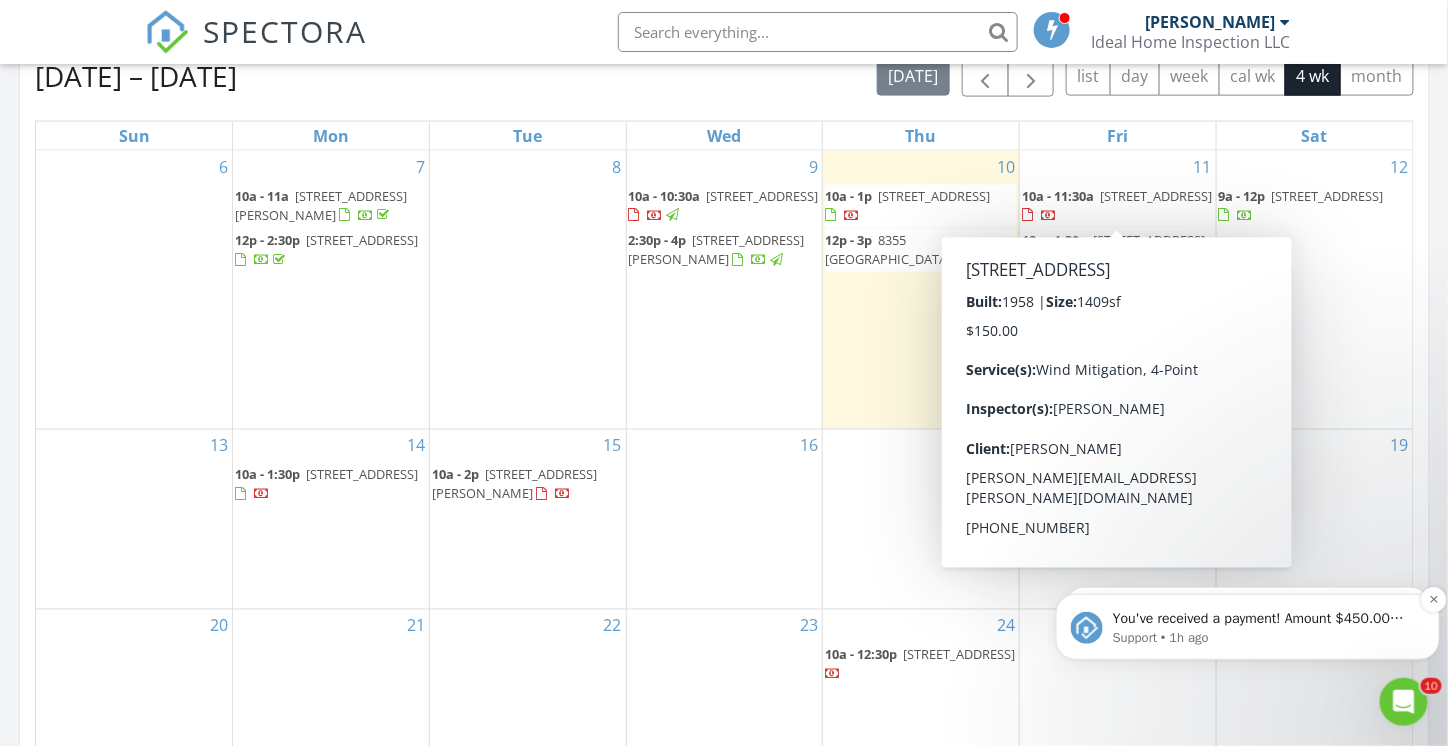 click on "Support • 1h ago" at bounding box center [1263, 637] 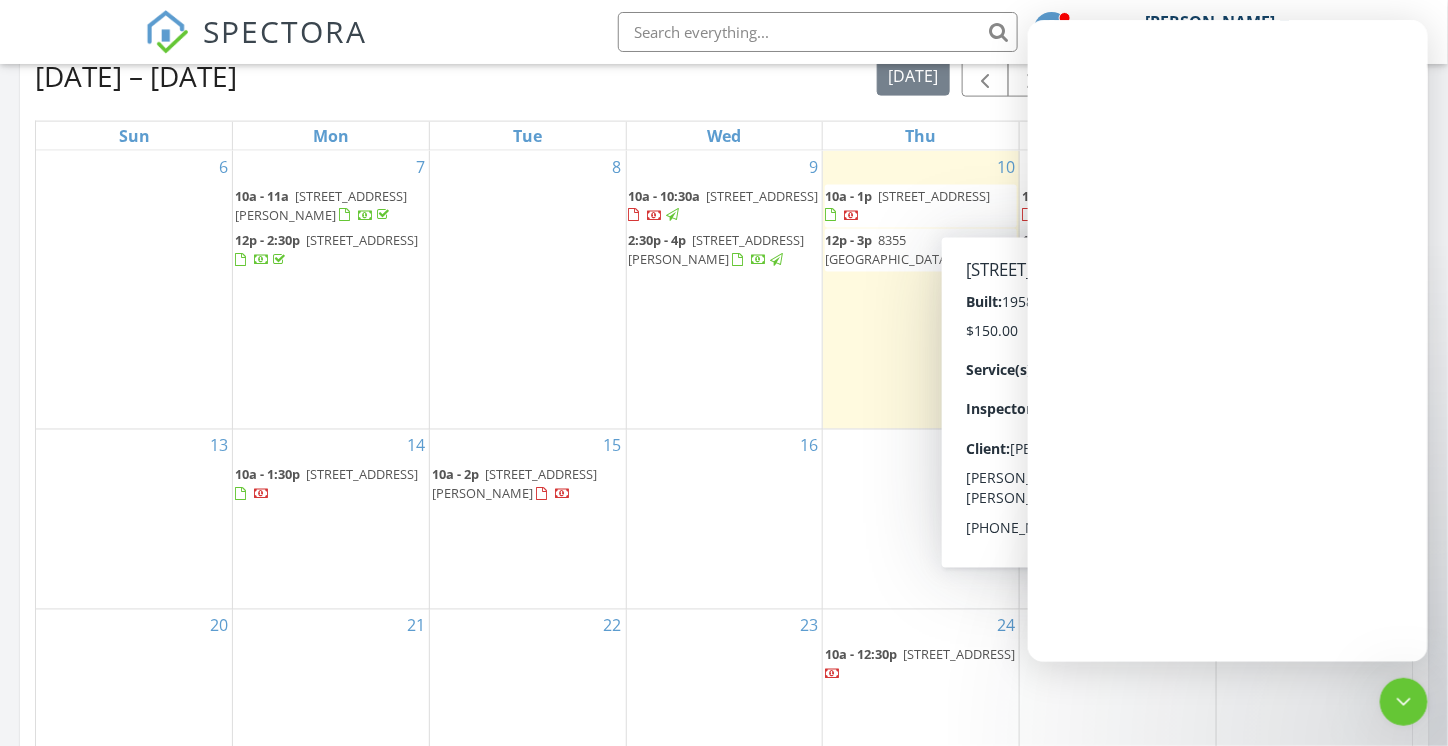 scroll, scrollTop: 0, scrollLeft: 0, axis: both 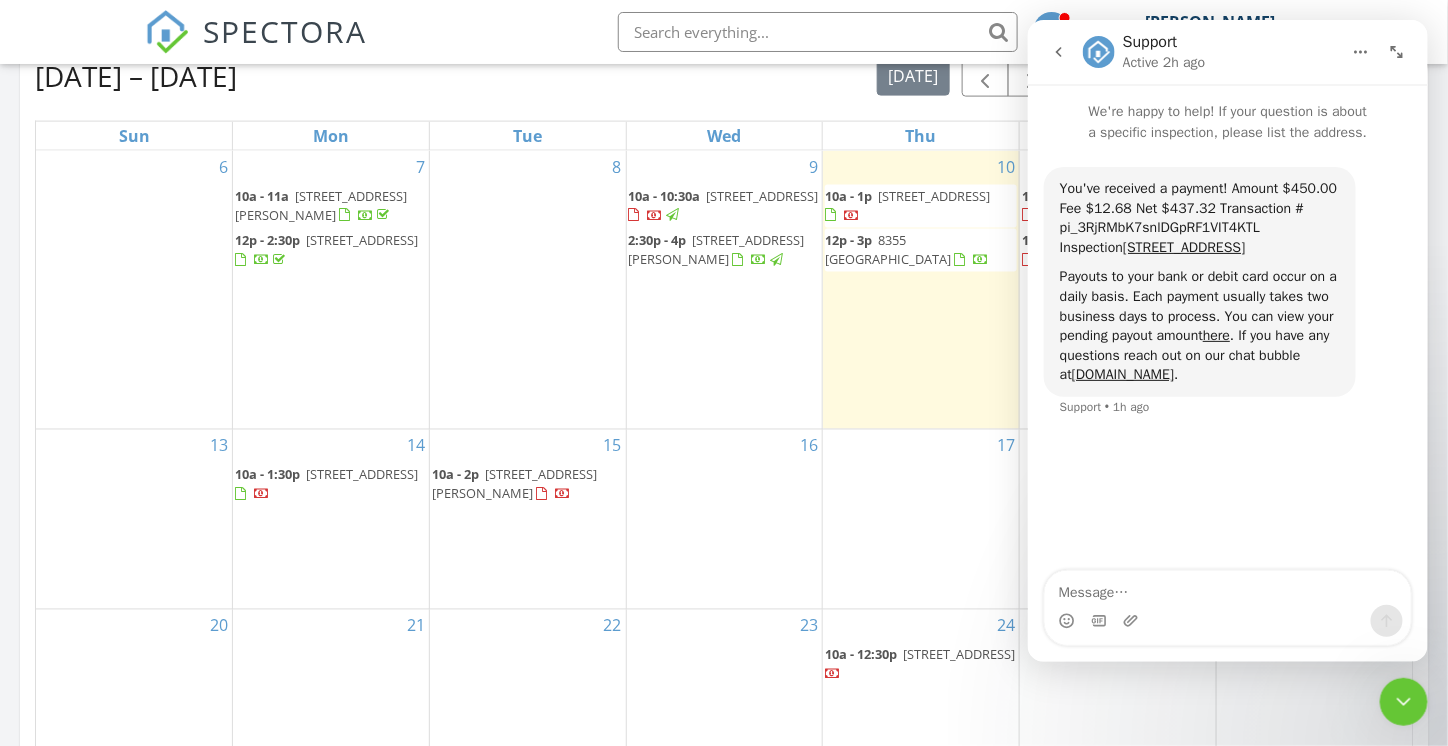 click 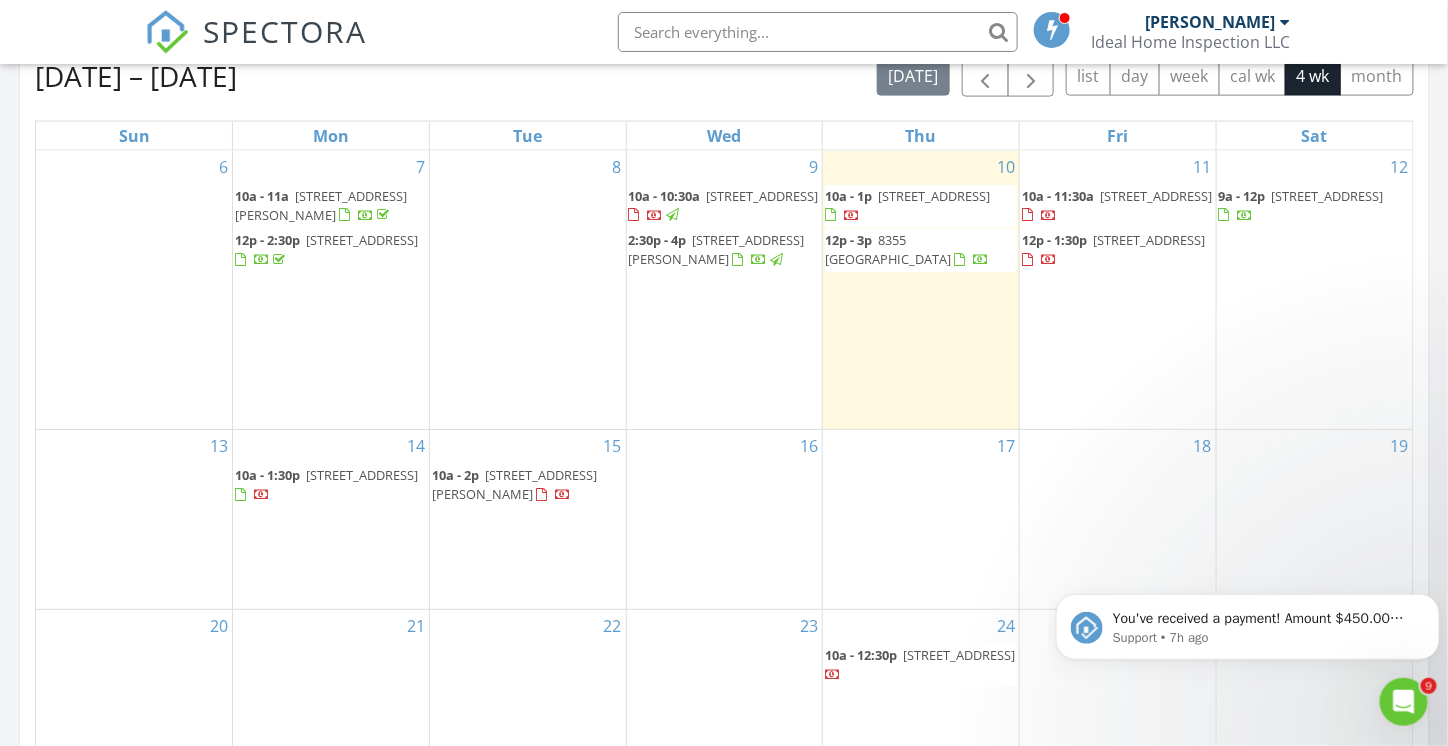 scroll, scrollTop: 0, scrollLeft: 0, axis: both 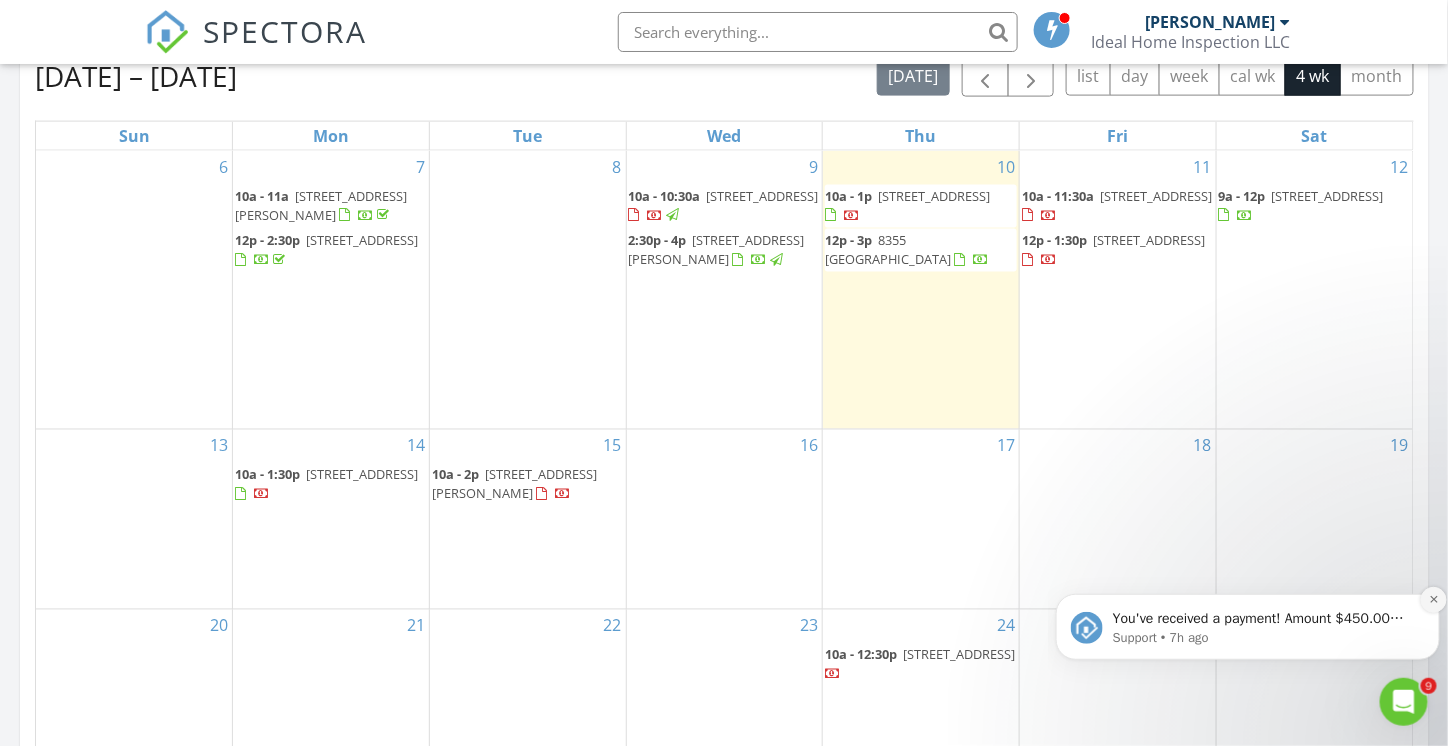 click at bounding box center (1433, 599) 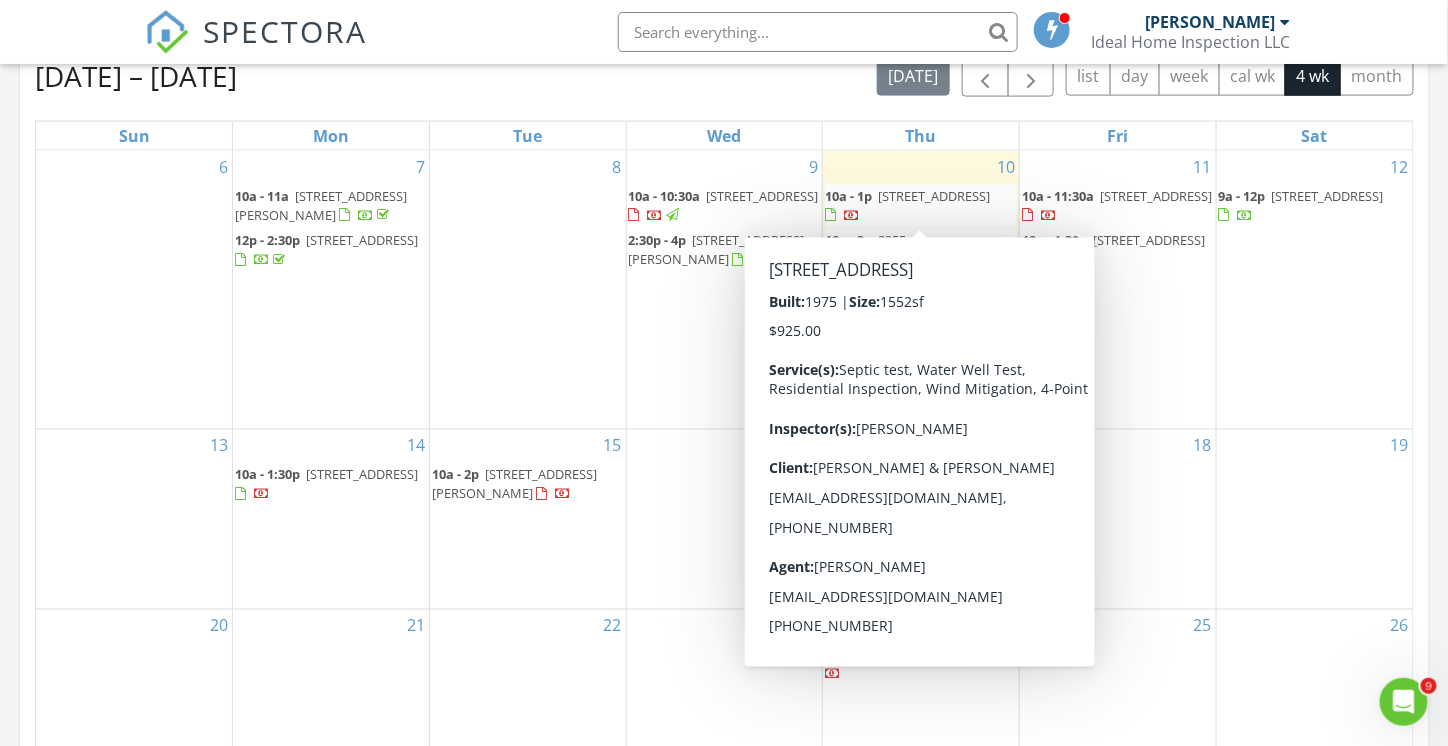 click on "[STREET_ADDRESS]" at bounding box center (907, 205) 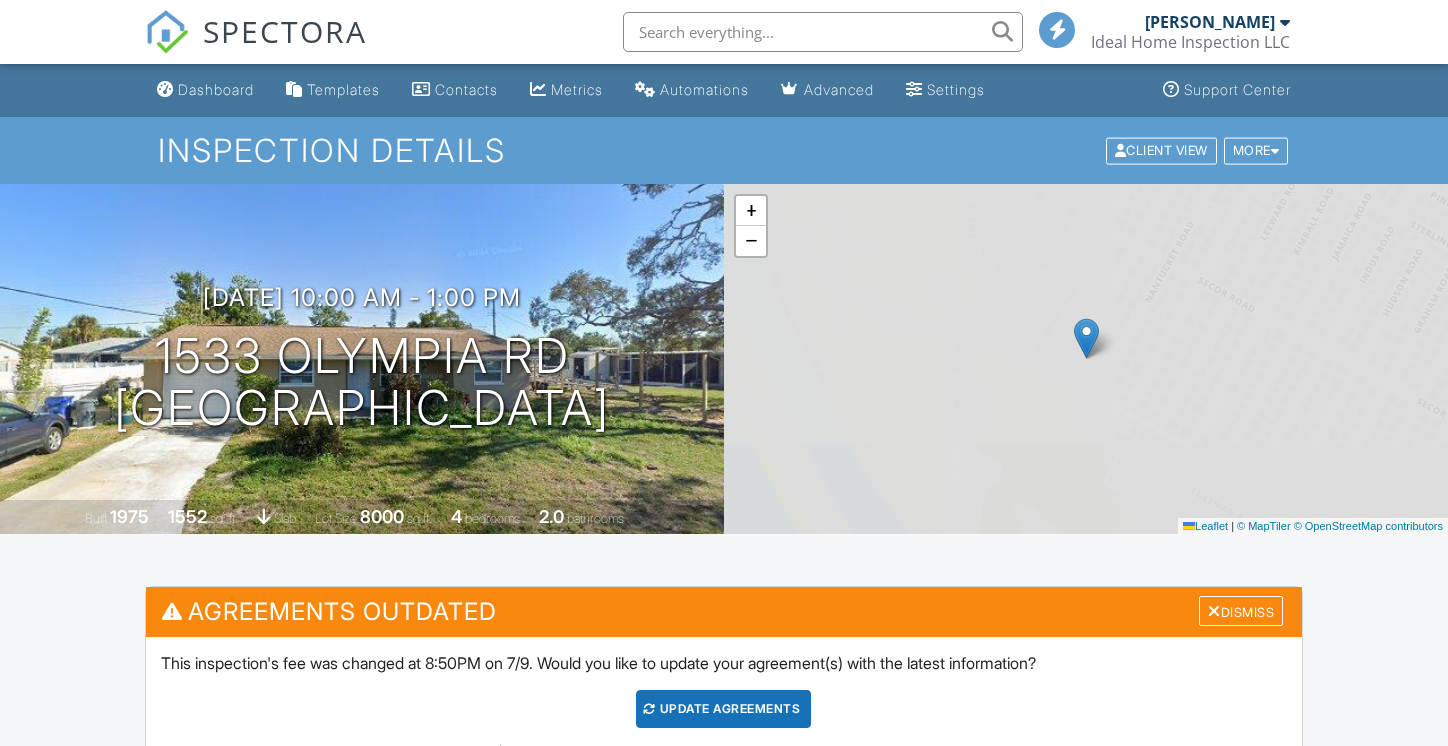 scroll, scrollTop: 0, scrollLeft: 0, axis: both 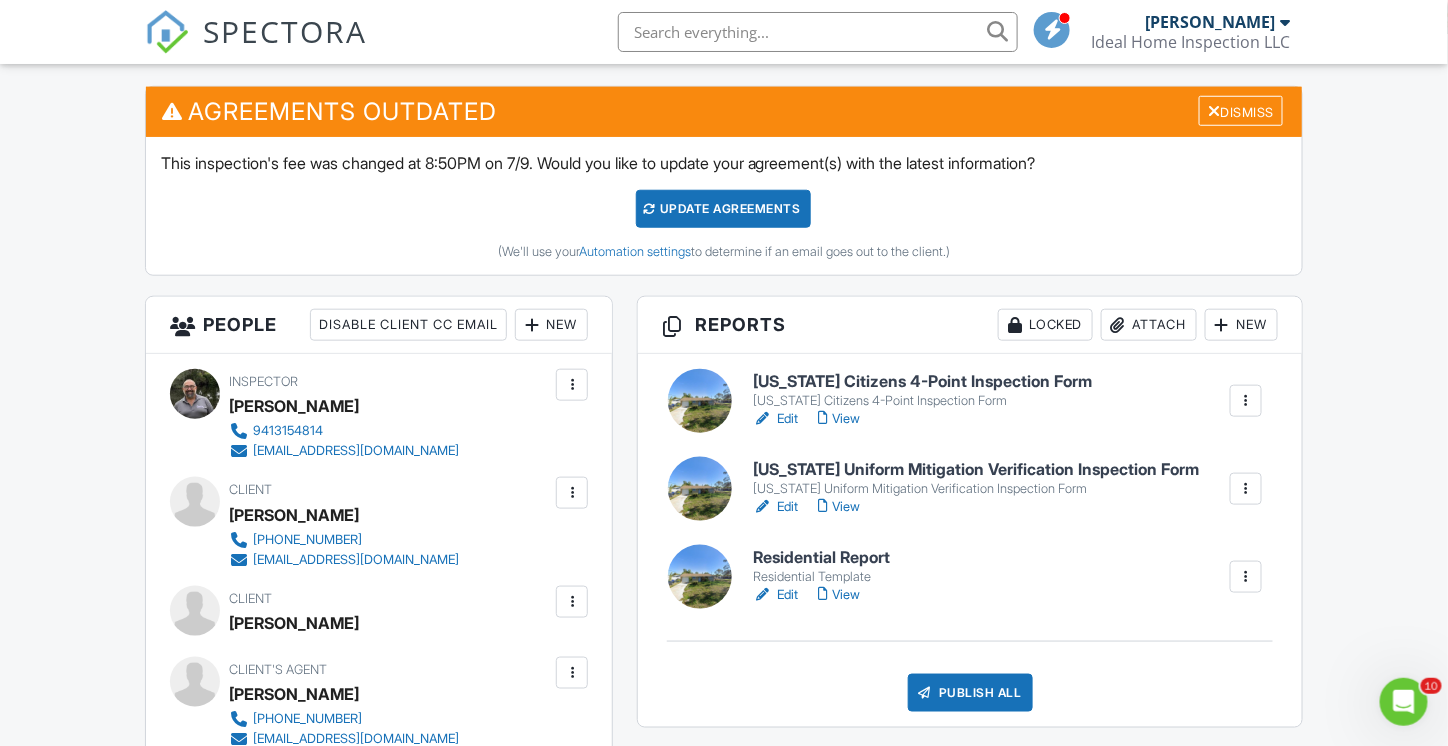 drag, startPoint x: 278, startPoint y: 508, endPoint x: 420, endPoint y: 513, distance: 142.088 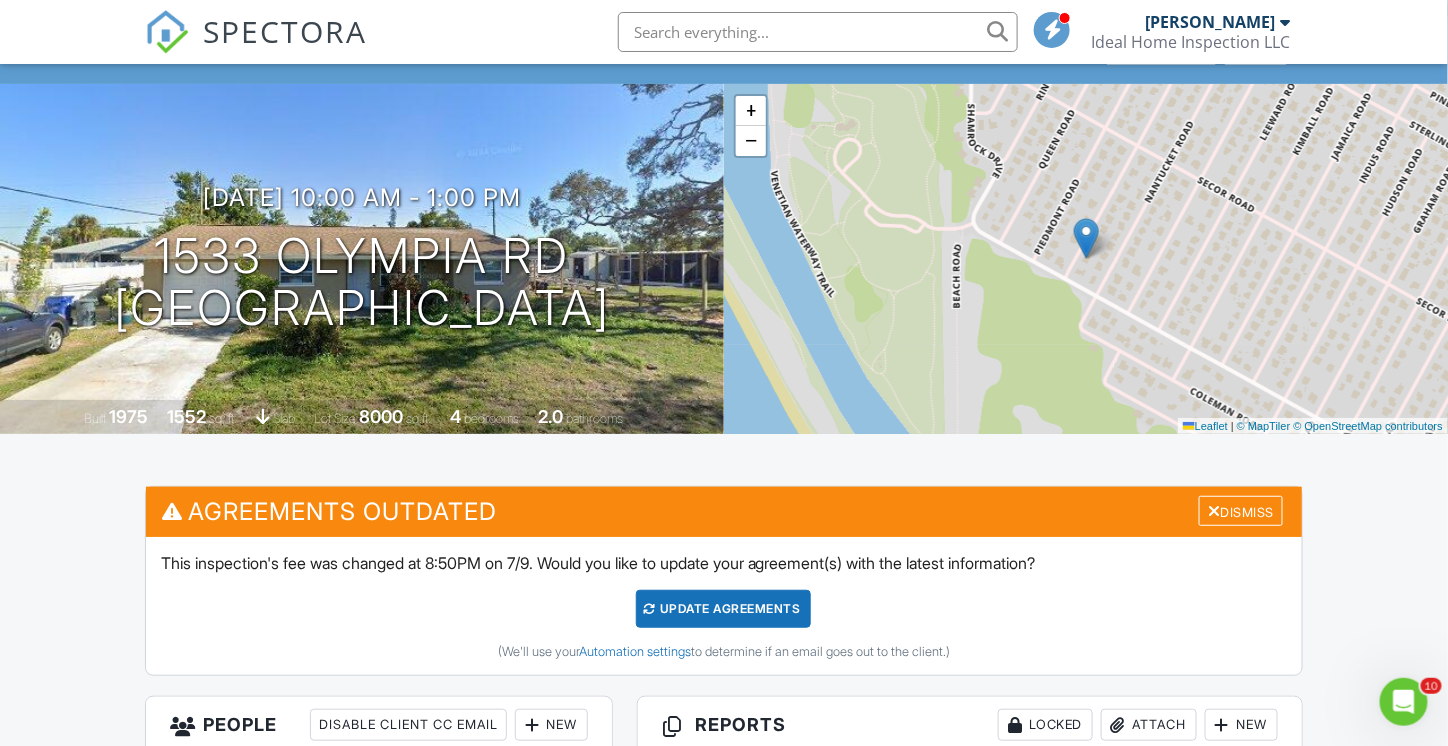 scroll, scrollTop: 0, scrollLeft: 0, axis: both 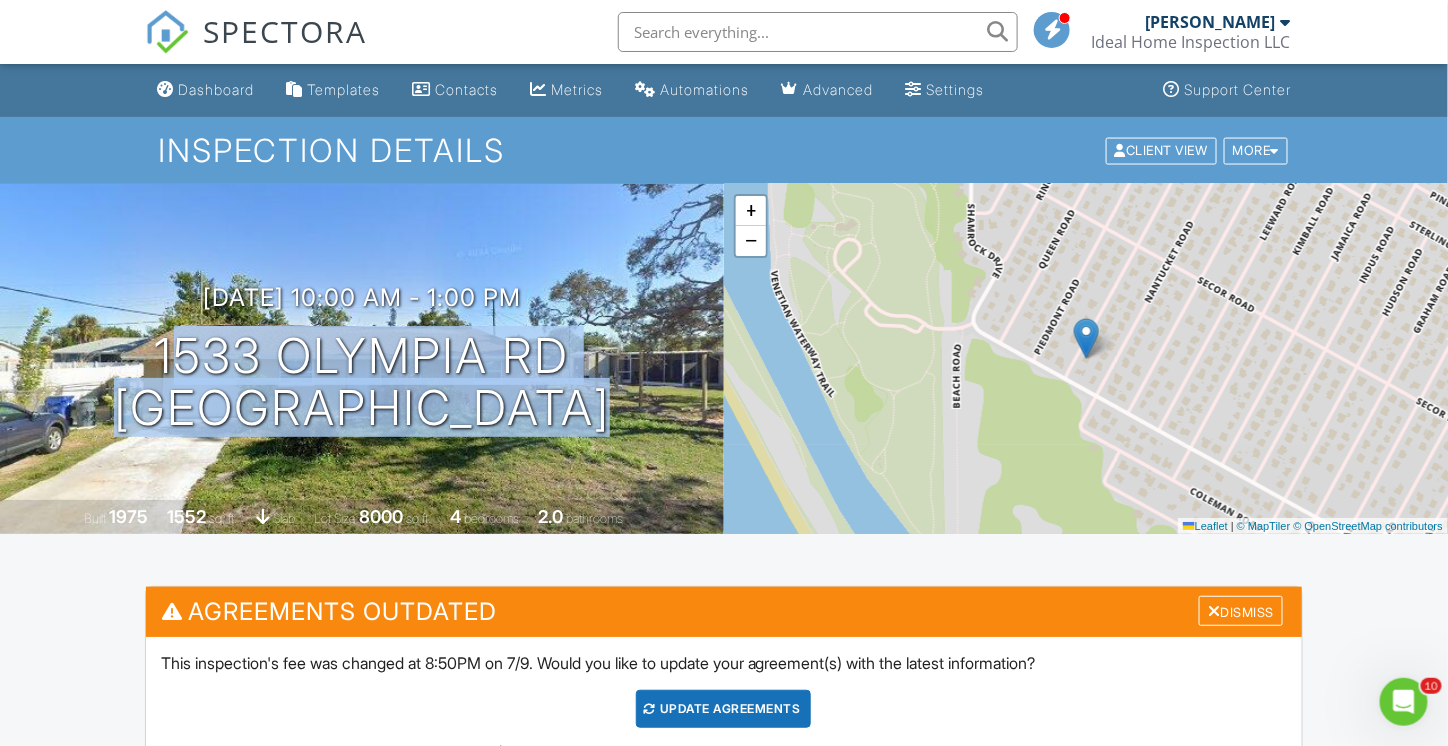 drag, startPoint x: 134, startPoint y: 346, endPoint x: 609, endPoint y: 427, distance: 481.8568 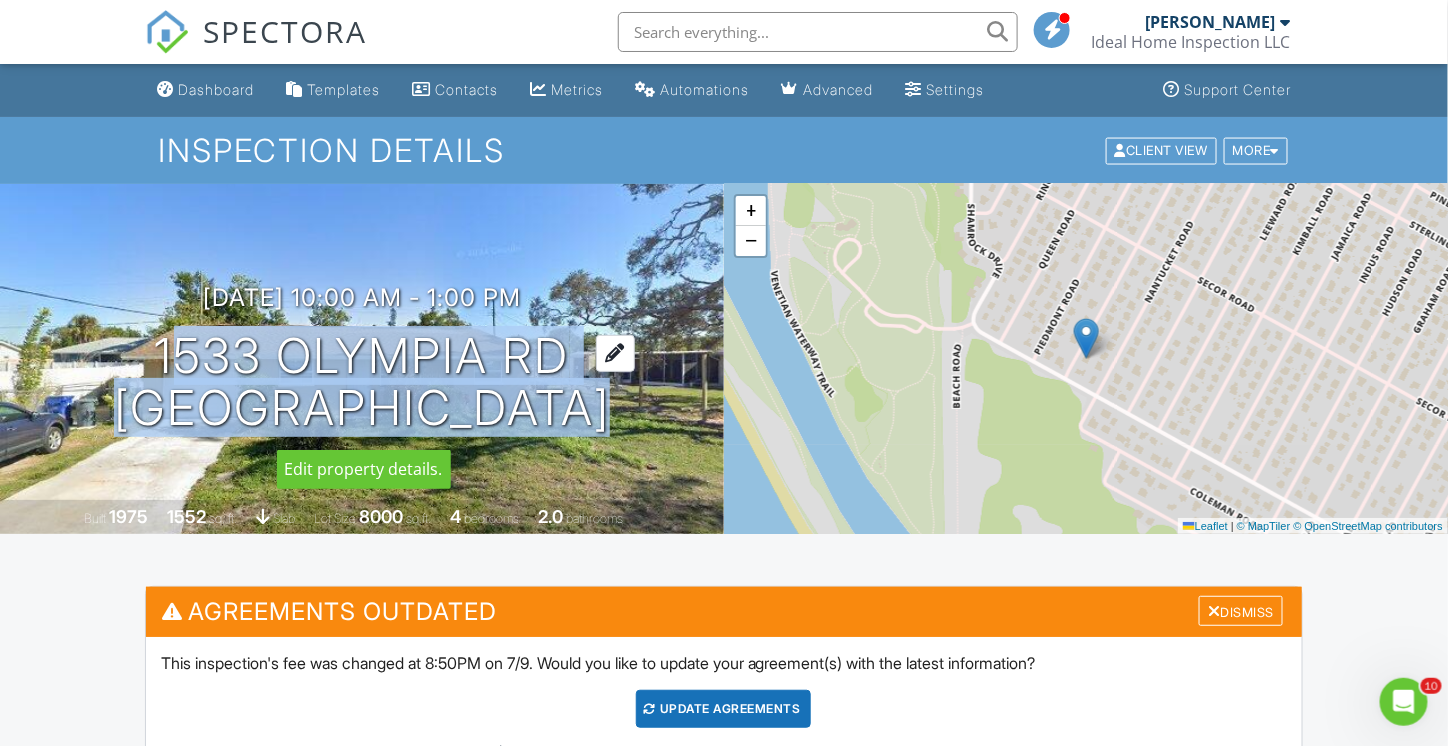 copy on "1533 Olympia Rd
Venice, FL 34293" 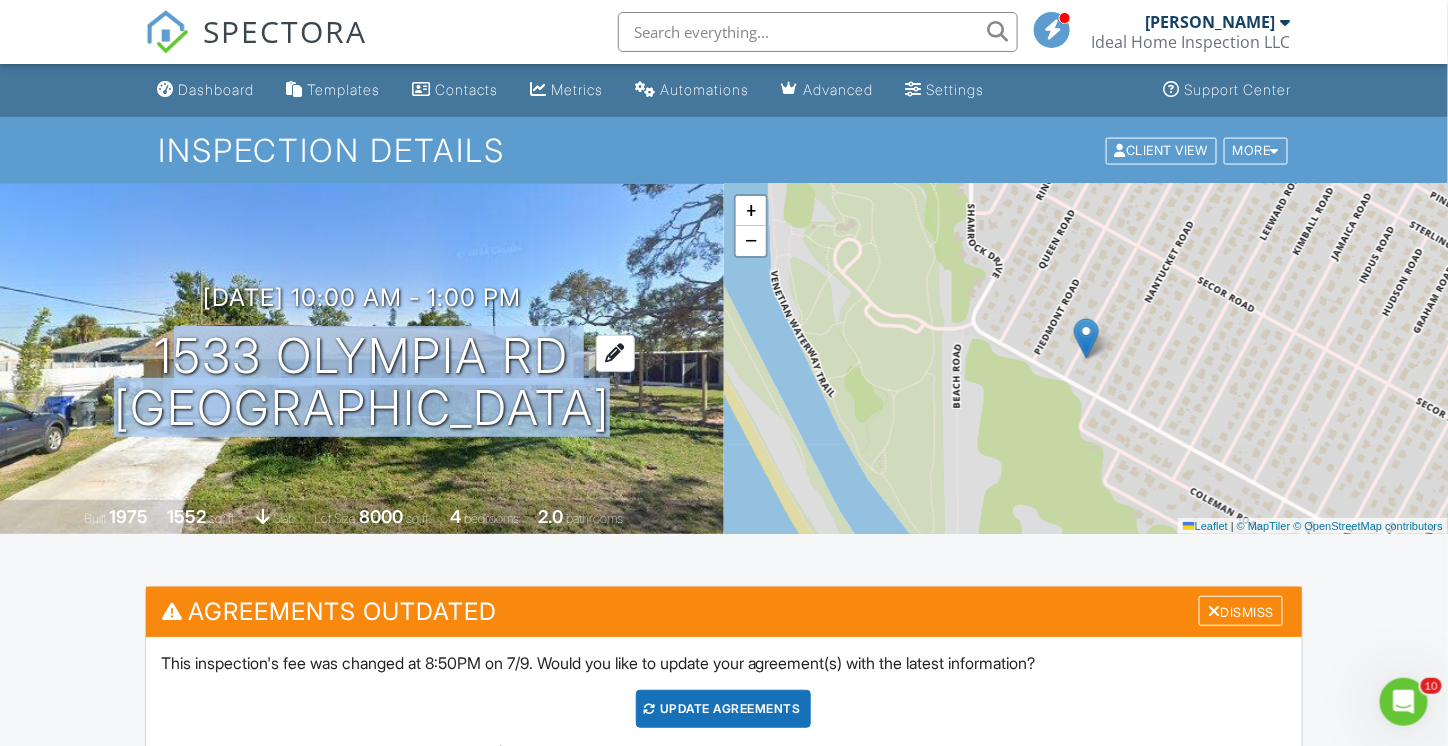 click on "1533 Olympia Rd
Venice, FL 34293" at bounding box center (362, 383) 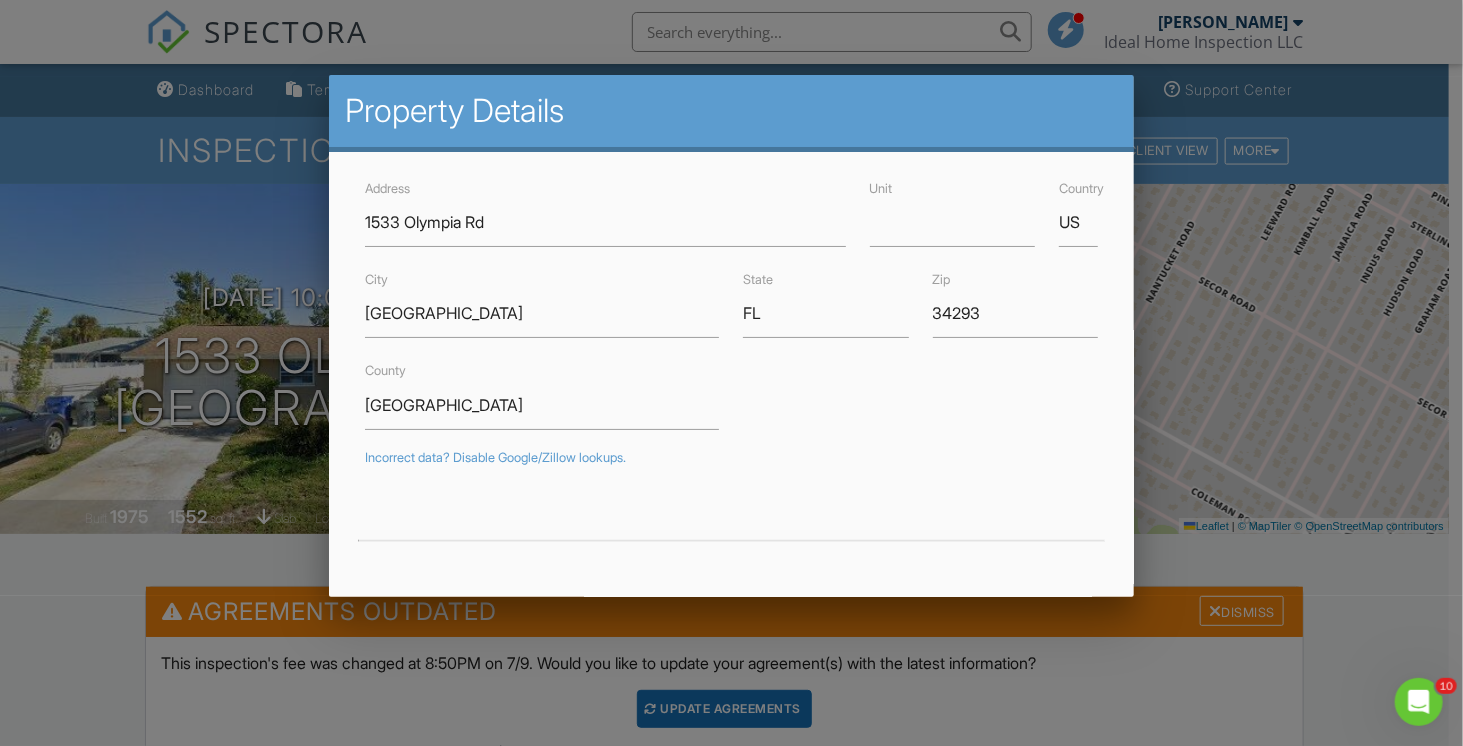 click at bounding box center (731, 366) 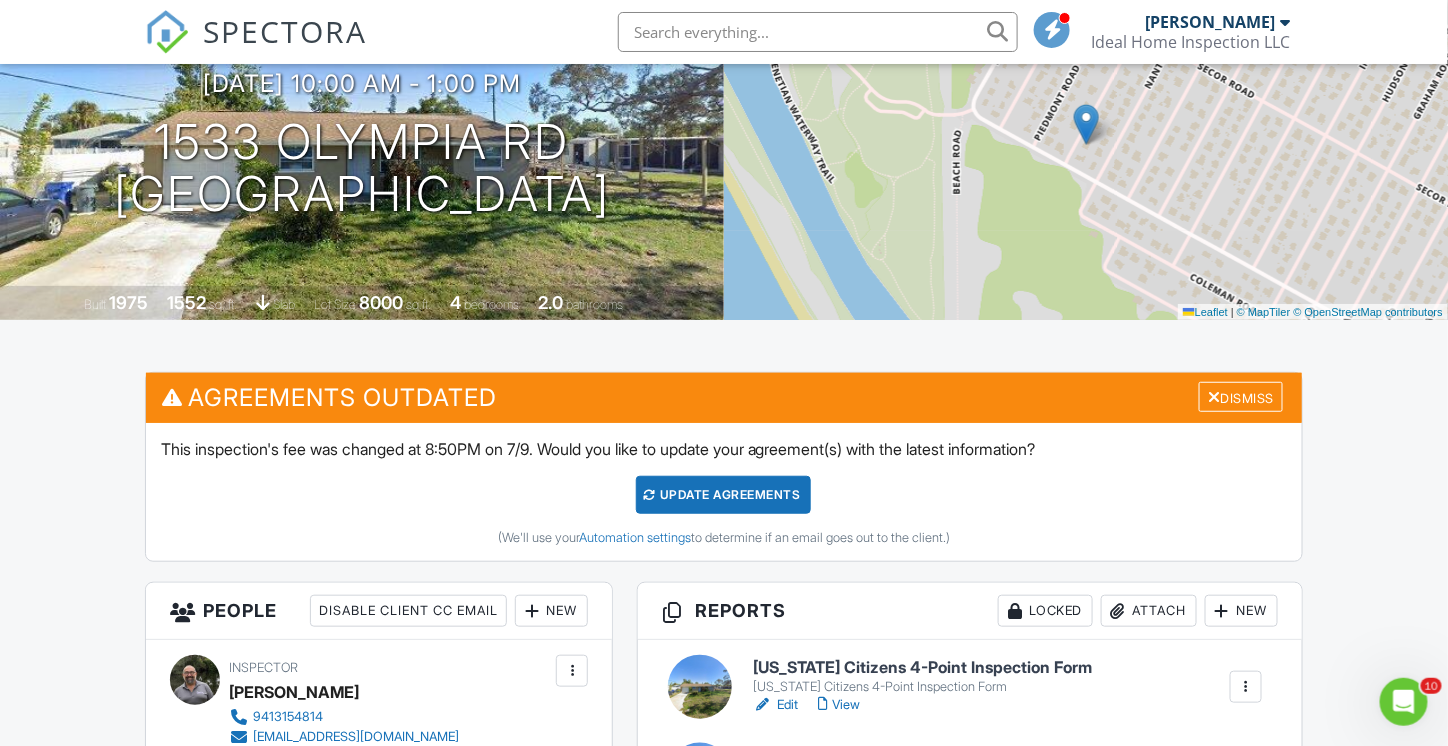 scroll, scrollTop: 0, scrollLeft: 0, axis: both 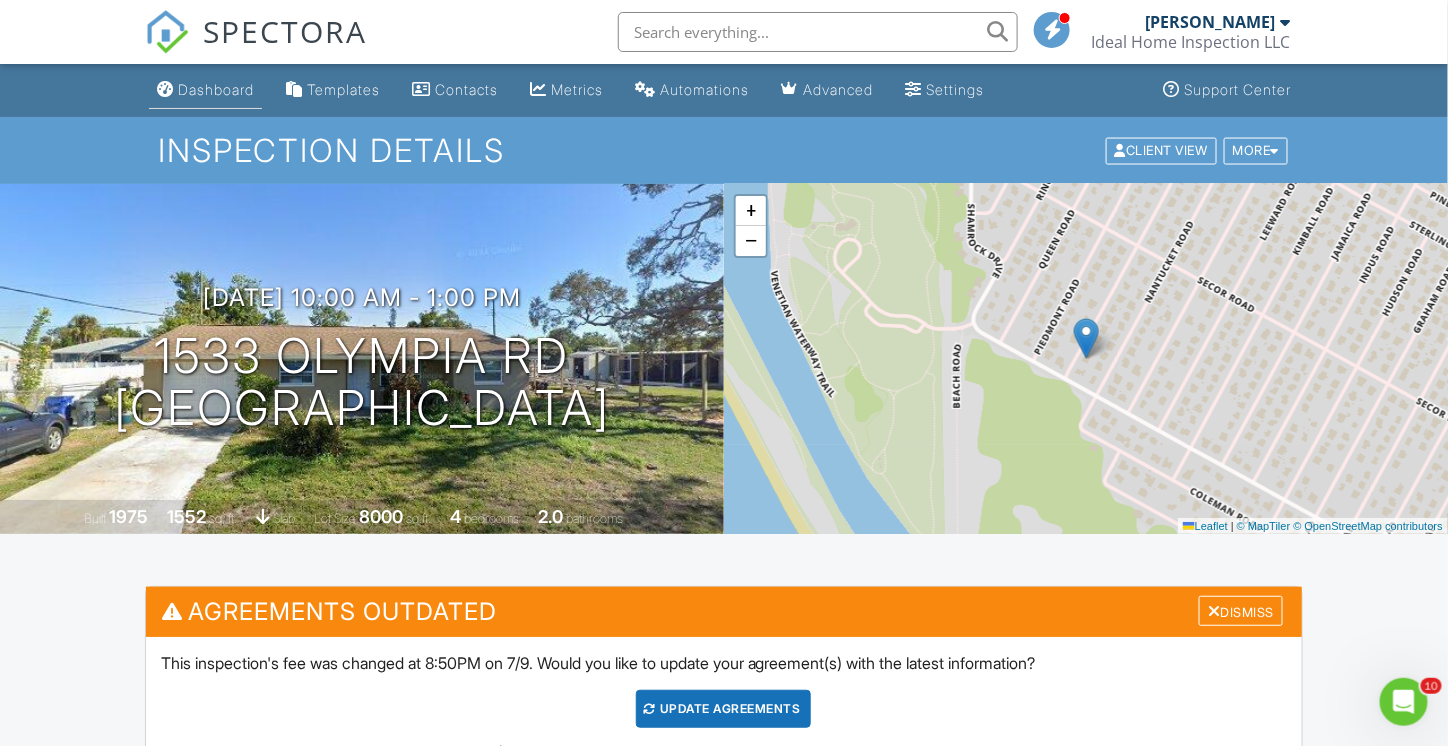 click on "Dashboard" at bounding box center (216, 89) 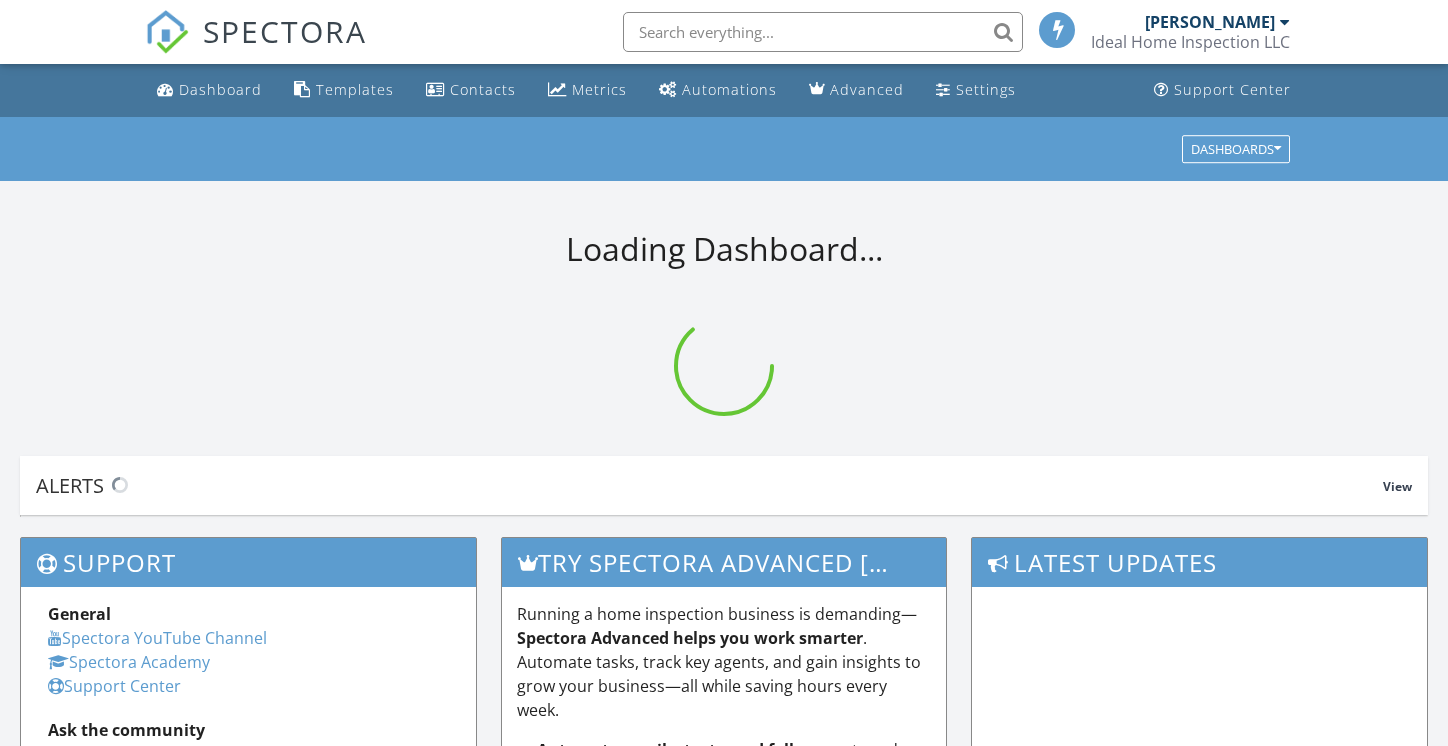 scroll, scrollTop: 0, scrollLeft: 0, axis: both 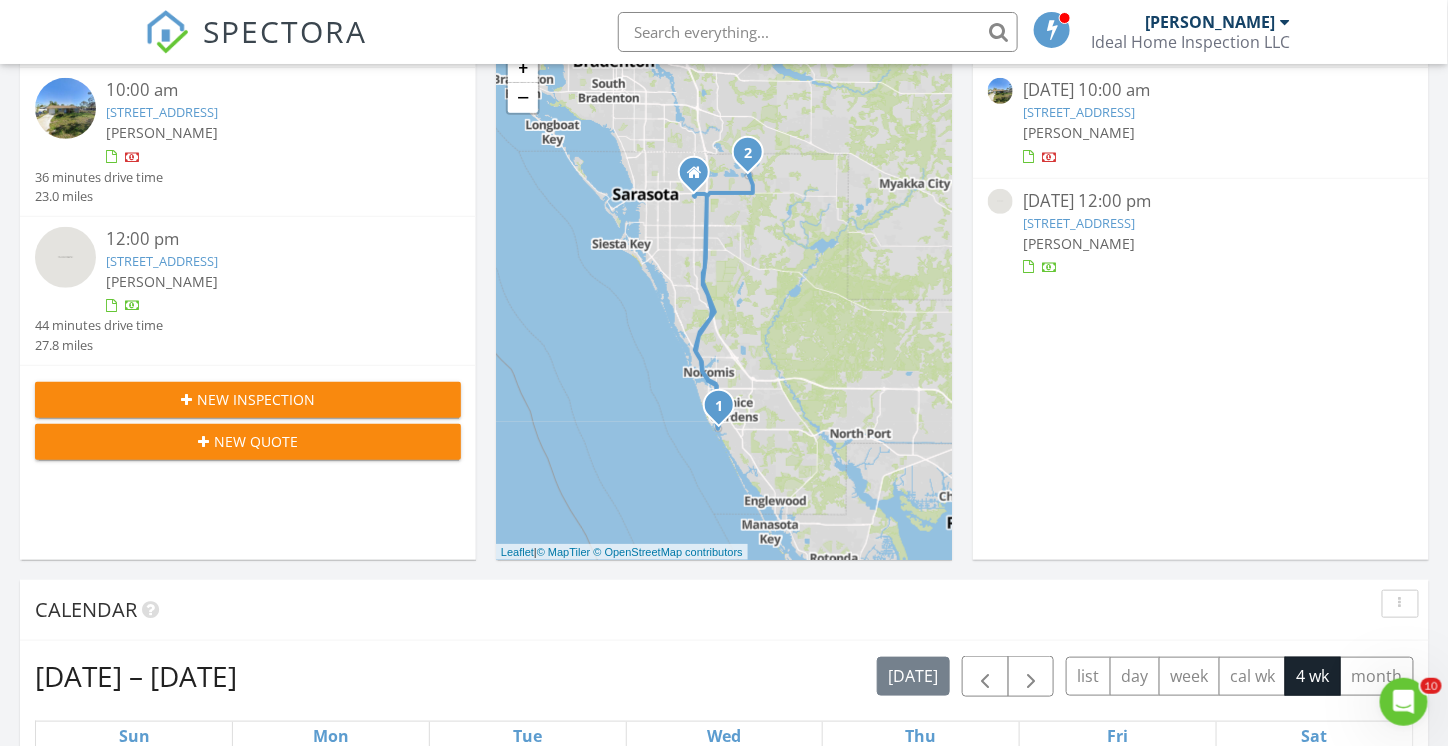 click on "[PERSON_NAME]" at bounding box center [1079, 243] 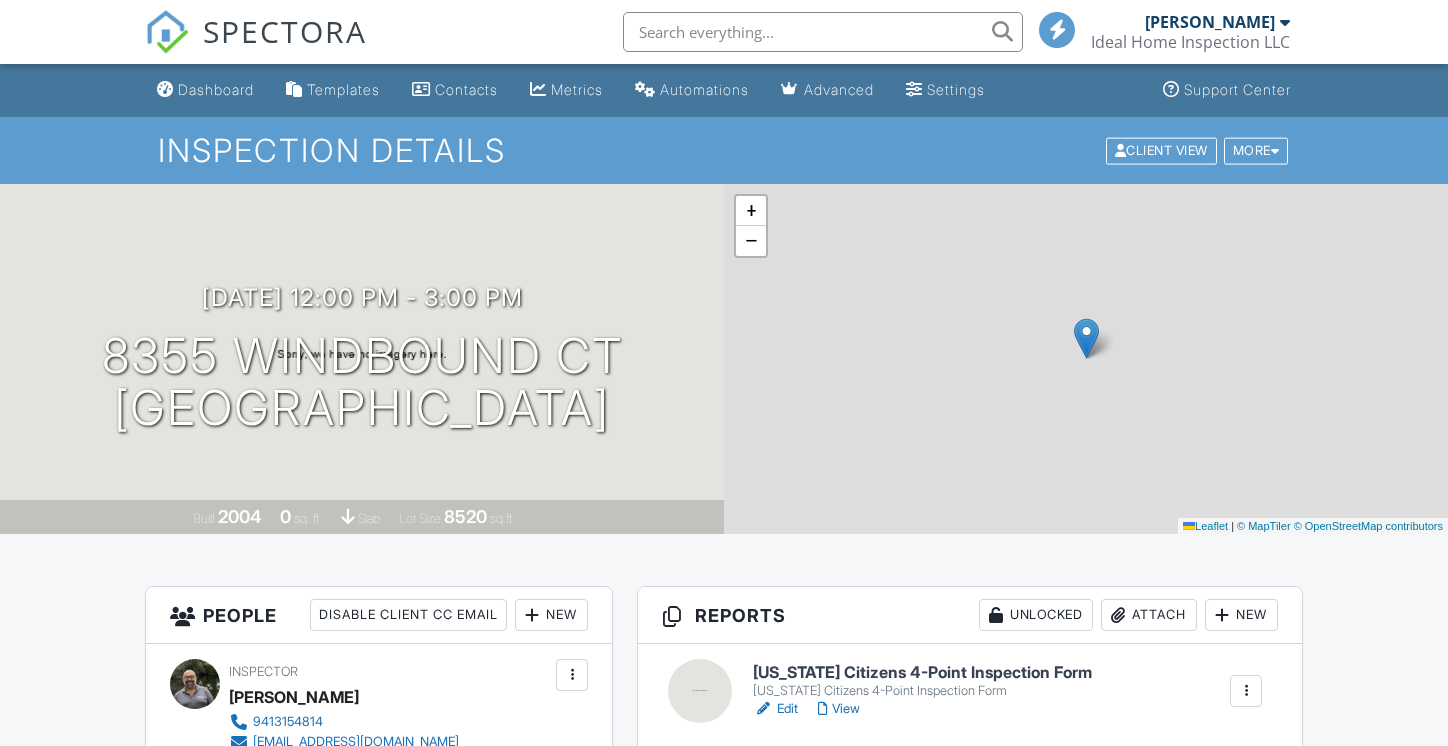 scroll, scrollTop: 0, scrollLeft: 0, axis: both 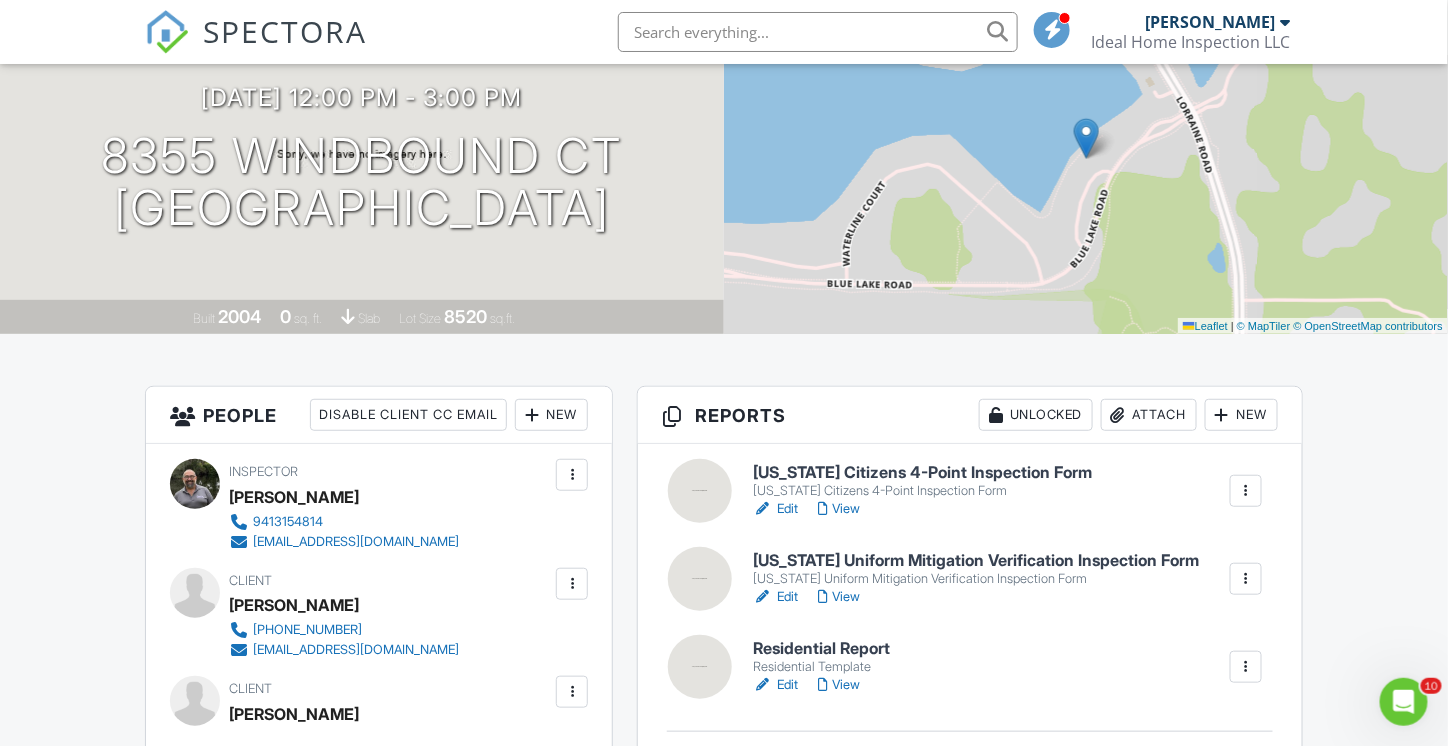 drag, startPoint x: 84, startPoint y: 163, endPoint x: 683, endPoint y: 227, distance: 602.4093 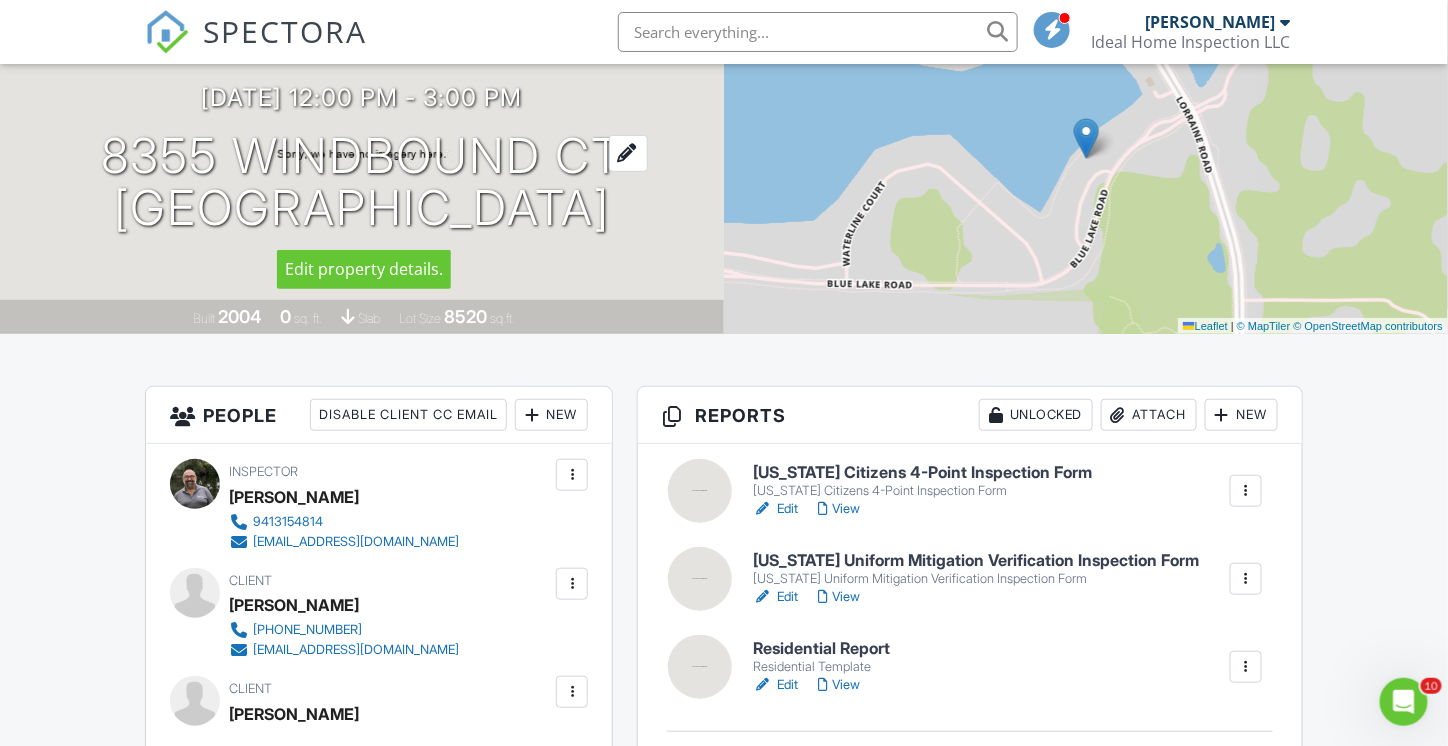copy on "8355 Windbound Ct
Sarasota, FL 34240" 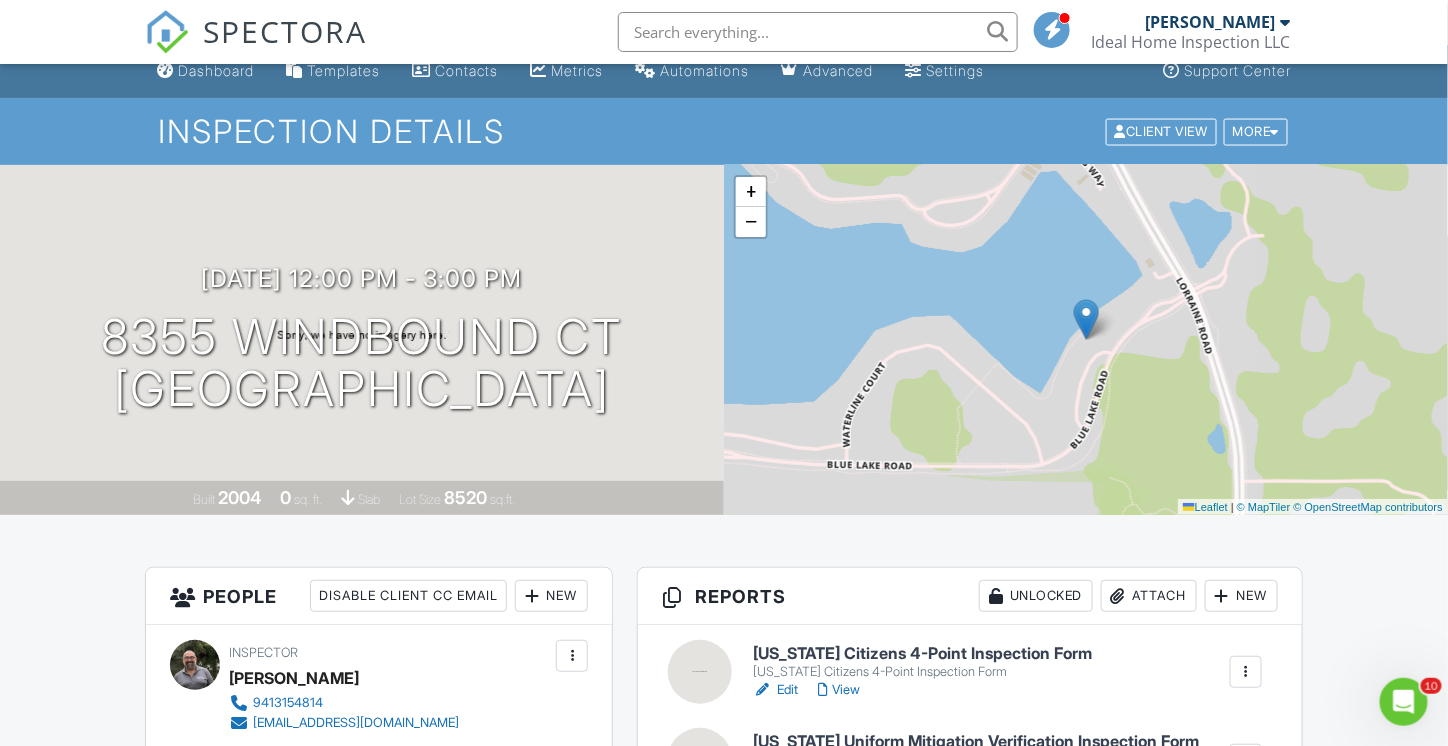 scroll, scrollTop: 0, scrollLeft: 0, axis: both 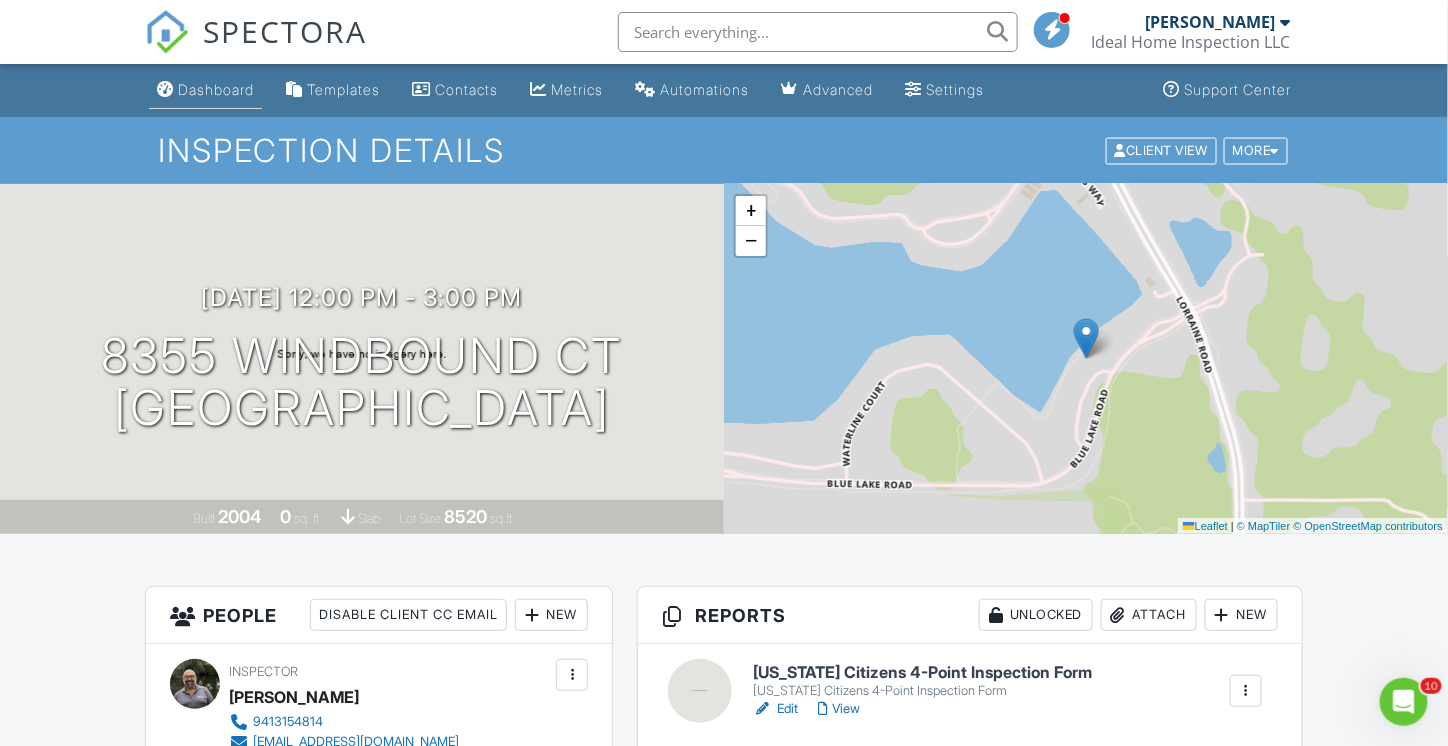 click on "Dashboard" at bounding box center (205, 90) 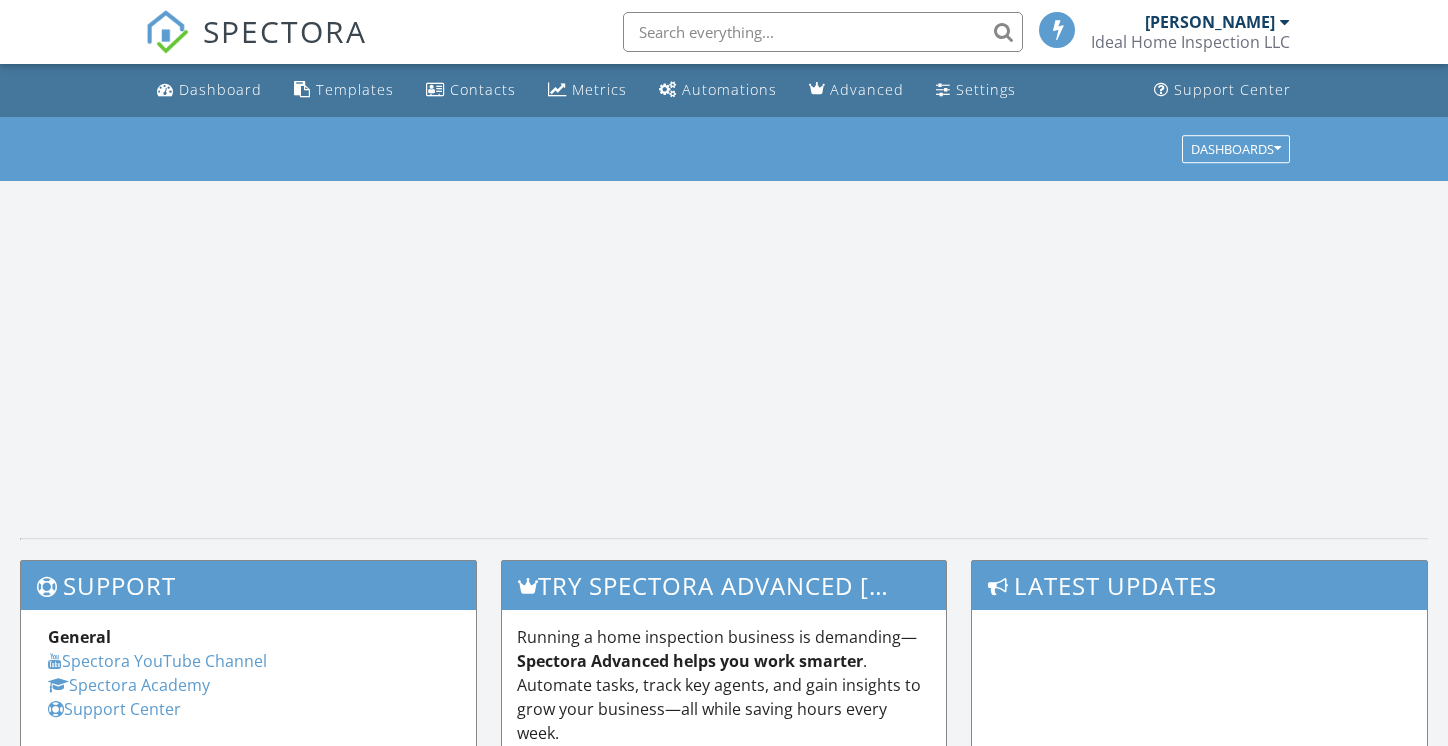 scroll, scrollTop: 0, scrollLeft: 0, axis: both 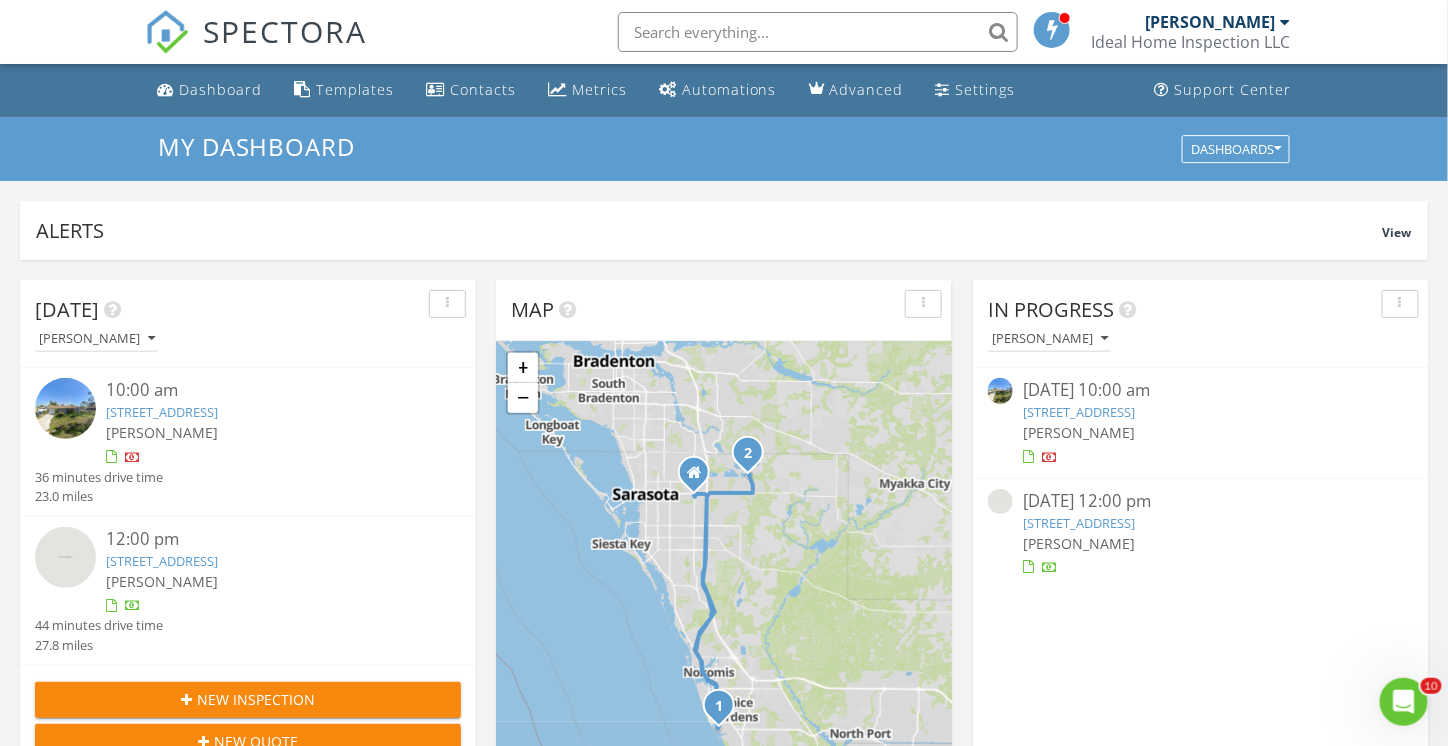 click on "[PERSON_NAME]" at bounding box center (1079, 432) 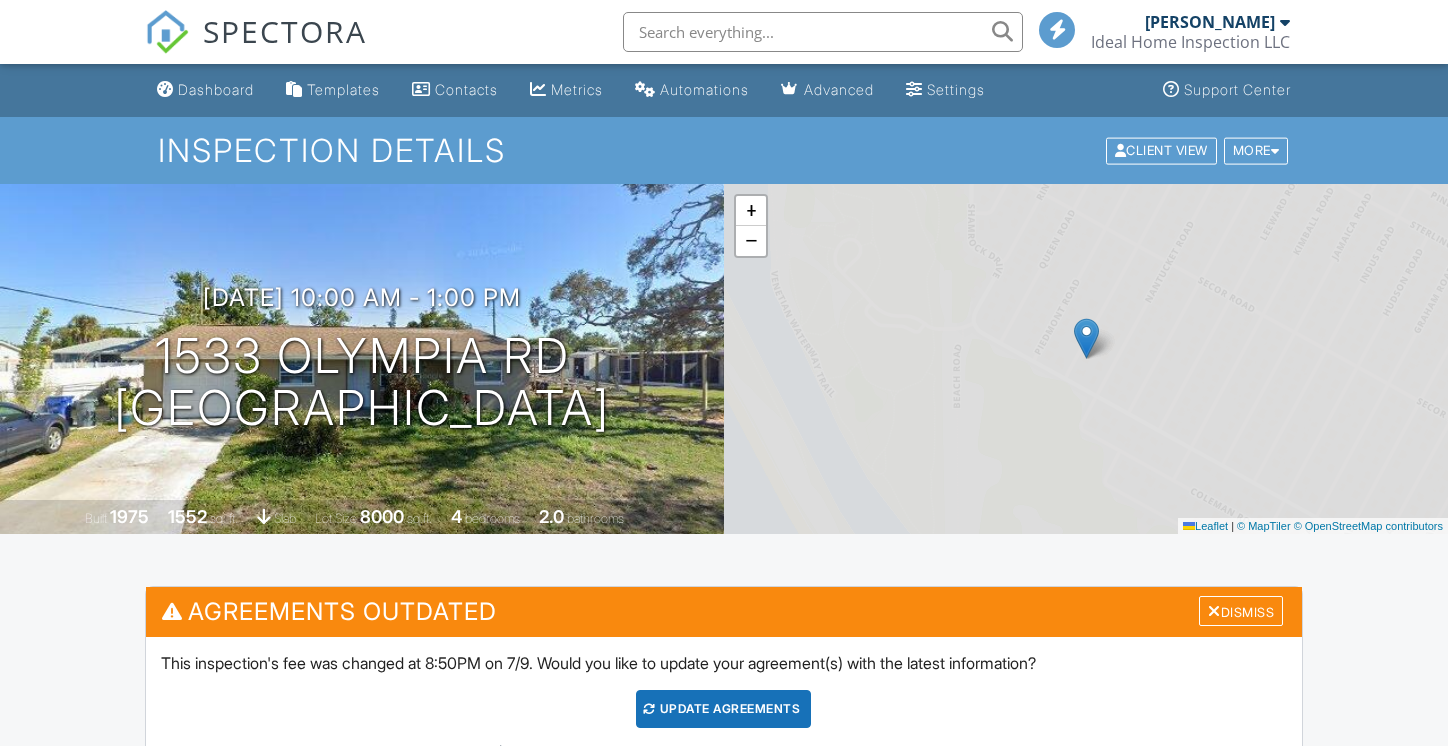 scroll, scrollTop: 0, scrollLeft: 0, axis: both 